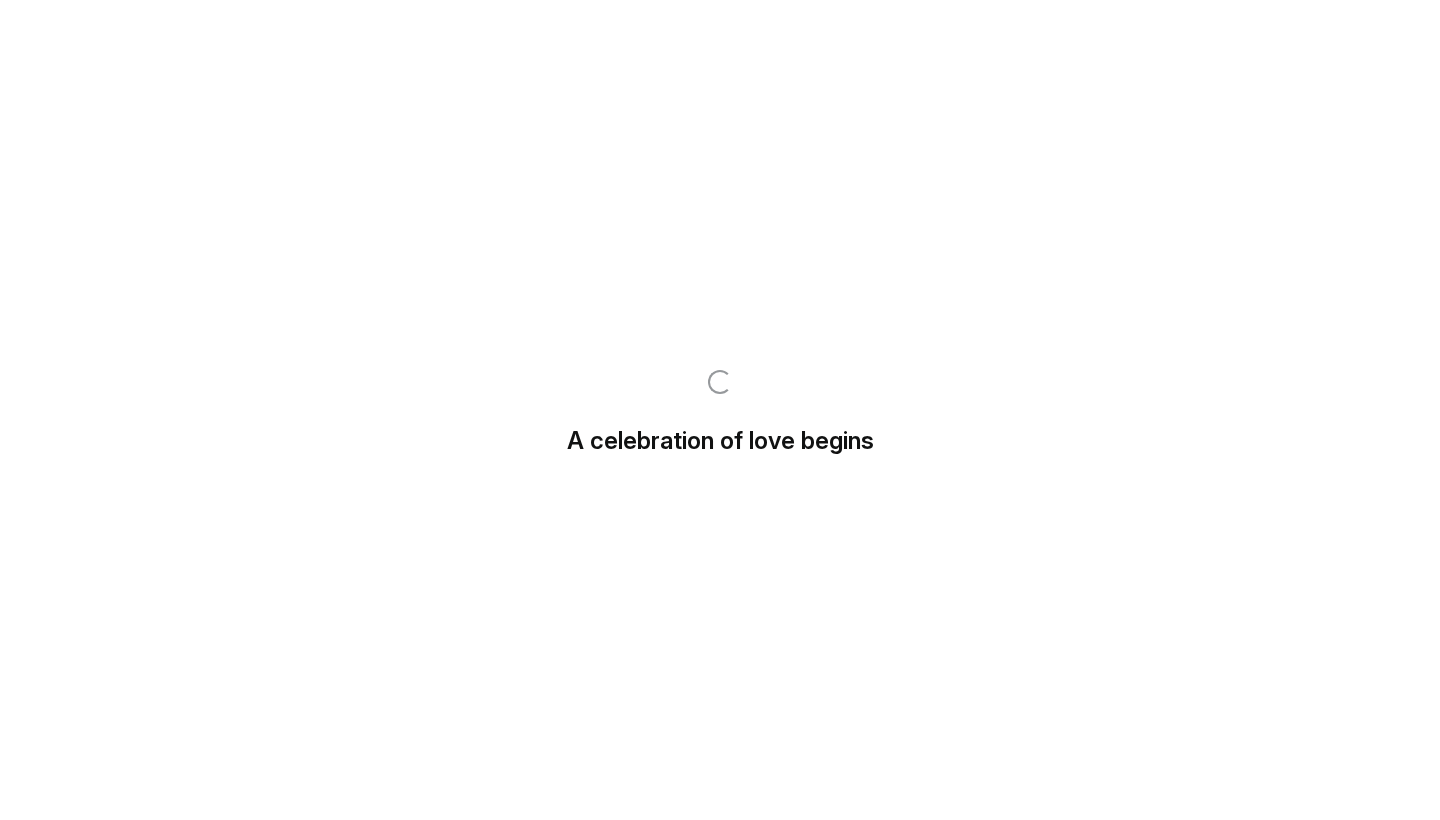 scroll, scrollTop: 0, scrollLeft: 0, axis: both 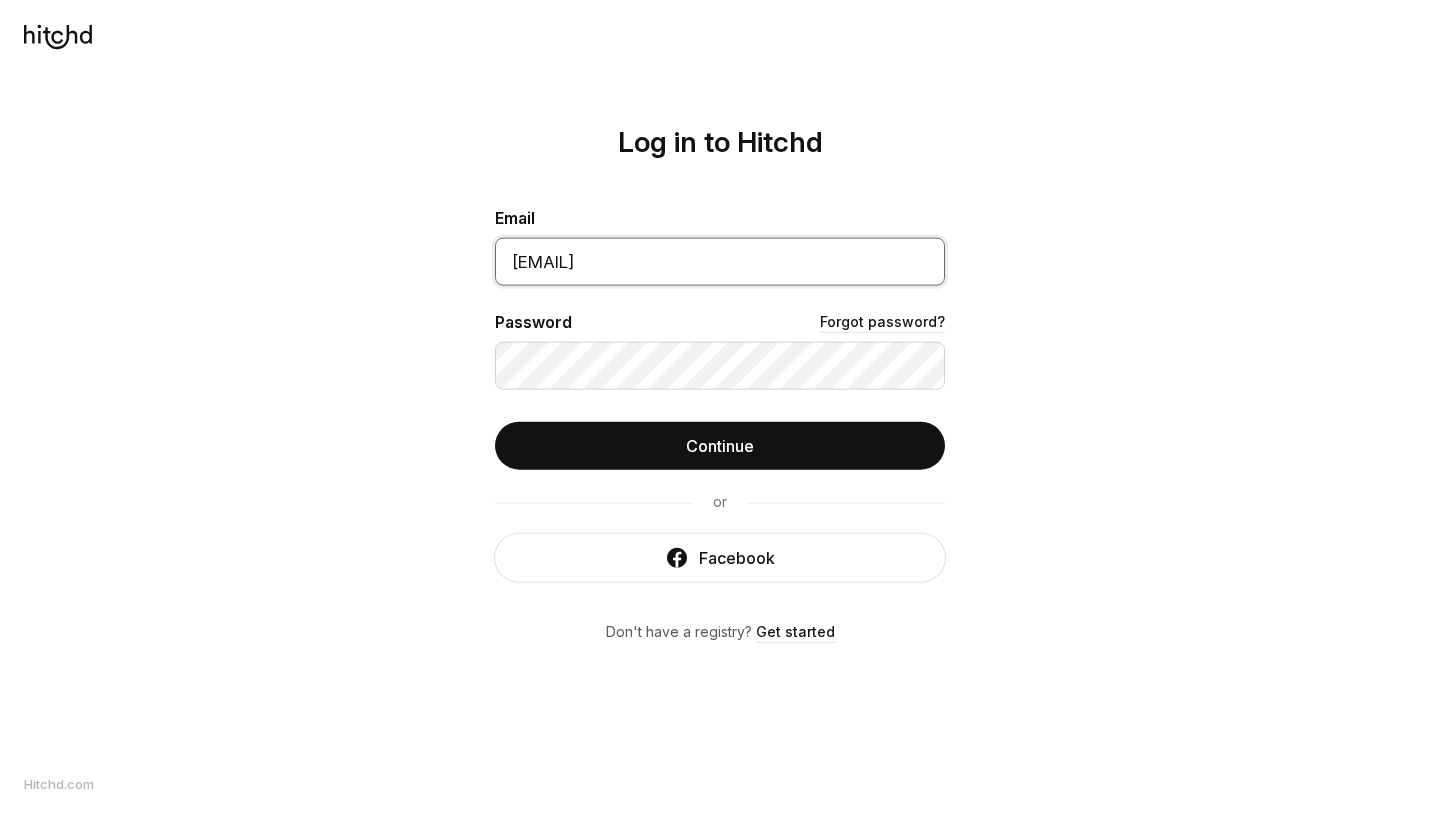 click on "Continue" at bounding box center [720, 446] 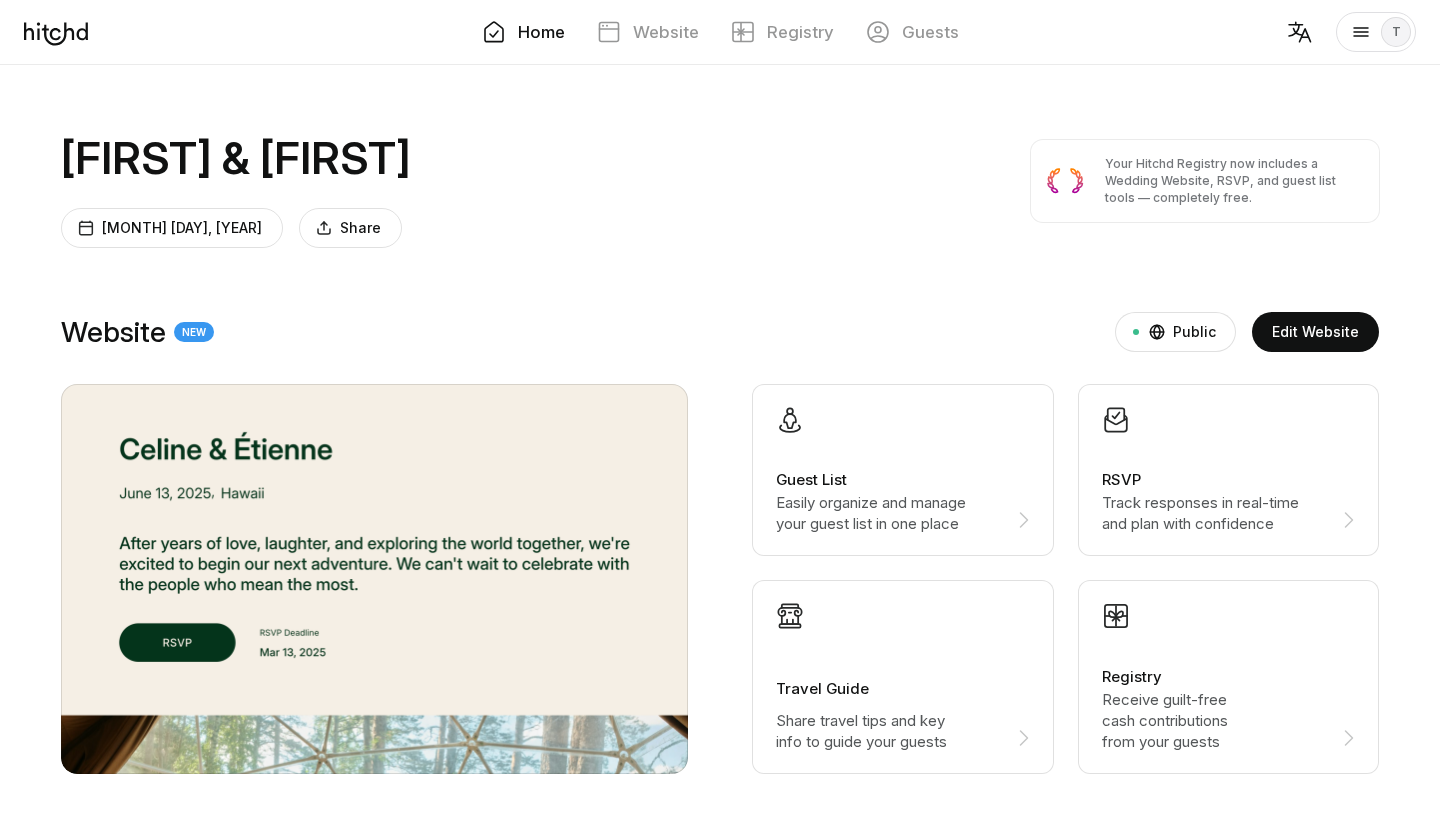 scroll, scrollTop: 0, scrollLeft: 0, axis: both 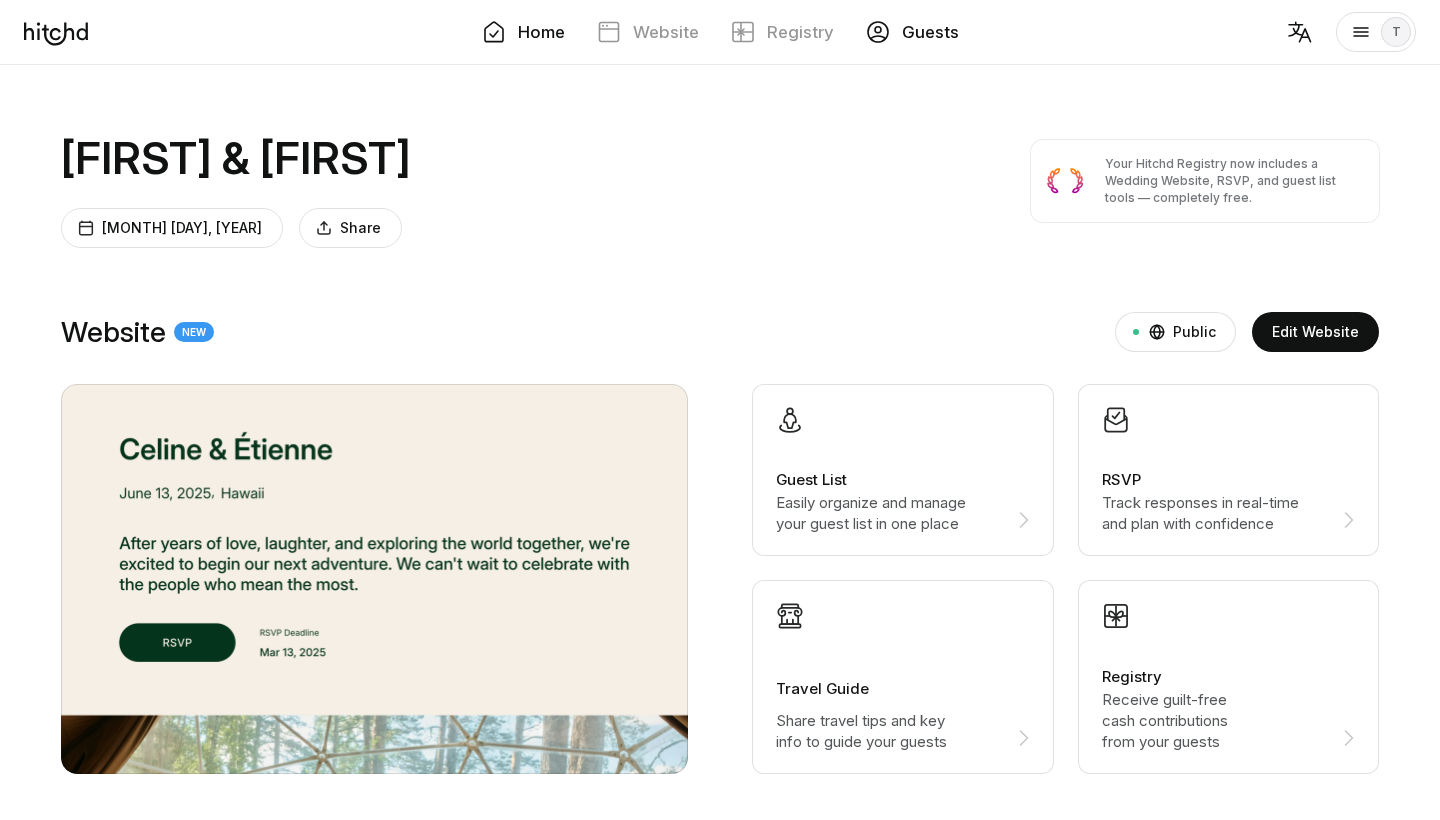 click on "Guests" at bounding box center (930, 32) 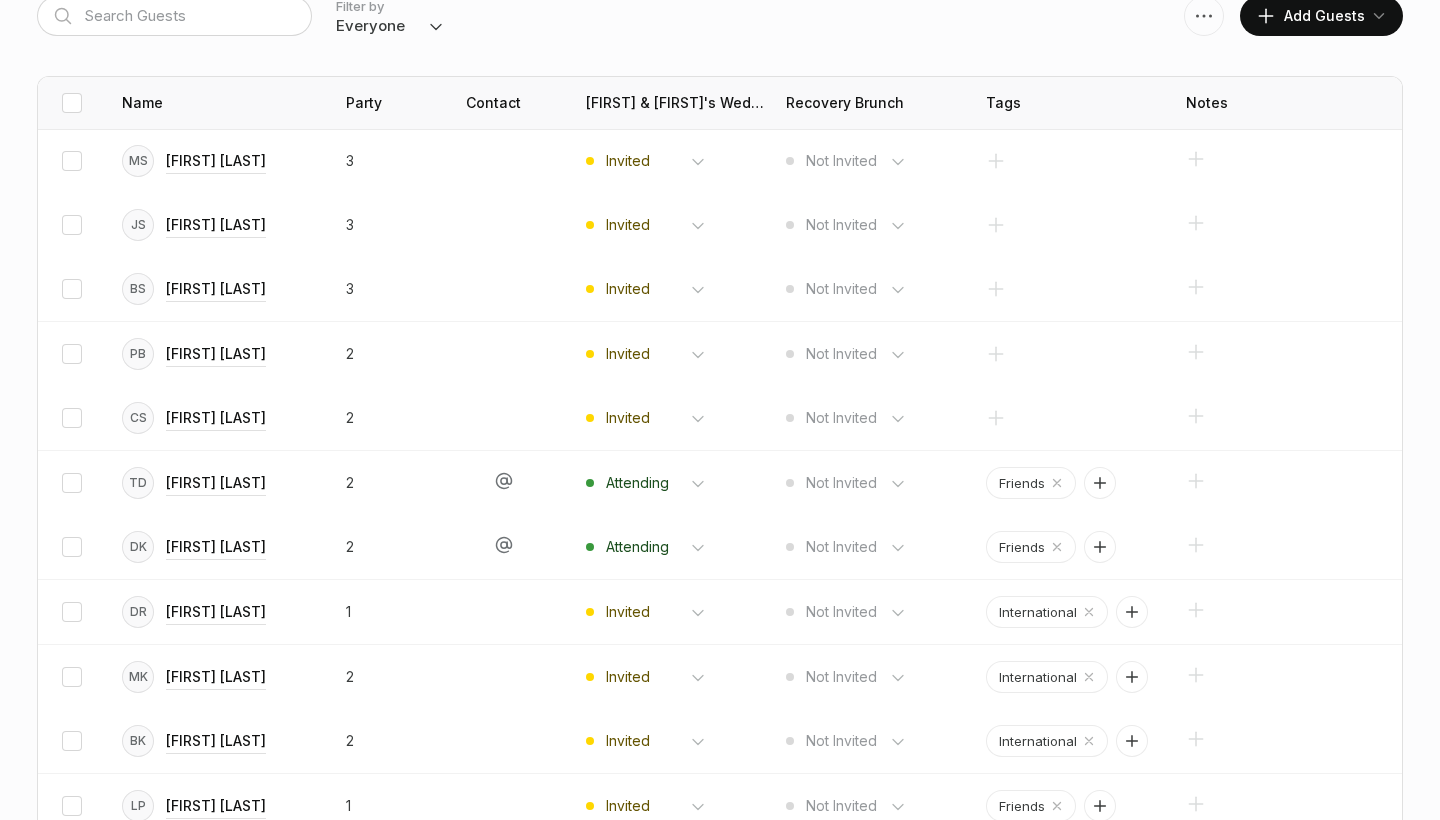 scroll, scrollTop: 311, scrollLeft: 0, axis: vertical 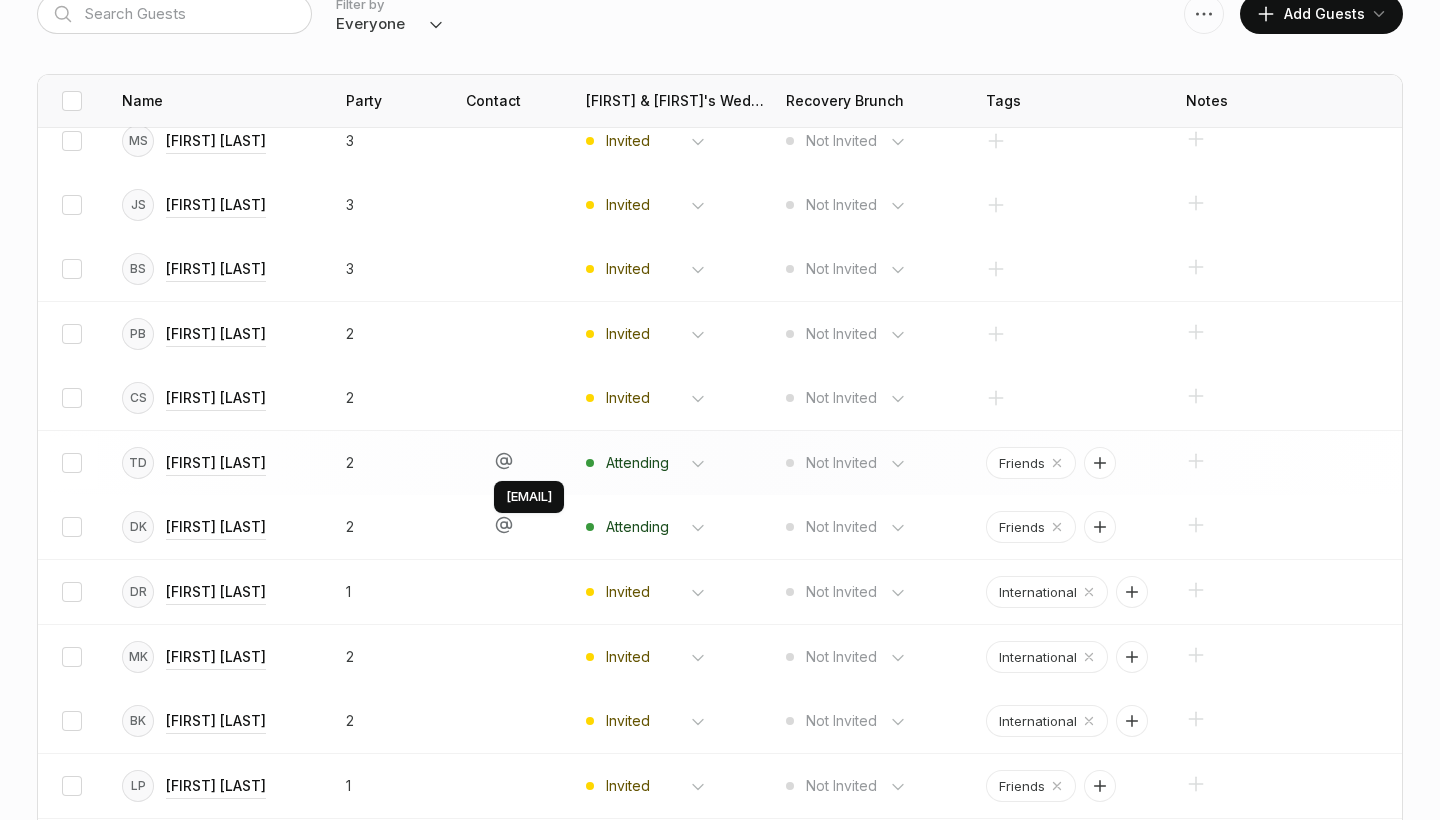 drag, startPoint x: 654, startPoint y: 469, endPoint x: 505, endPoint y: 463, distance: 149.12076 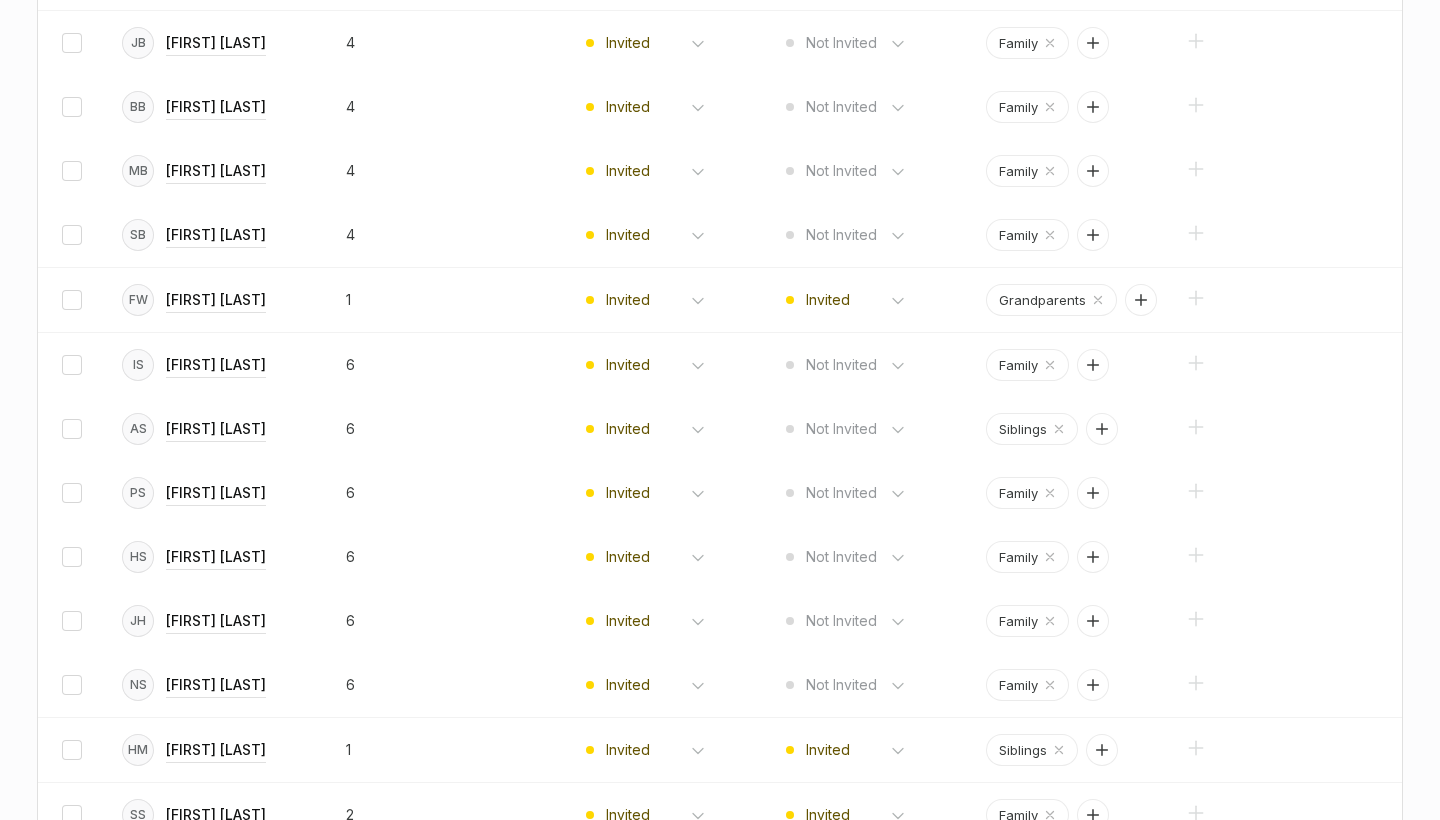 scroll, scrollTop: 3262, scrollLeft: 0, axis: vertical 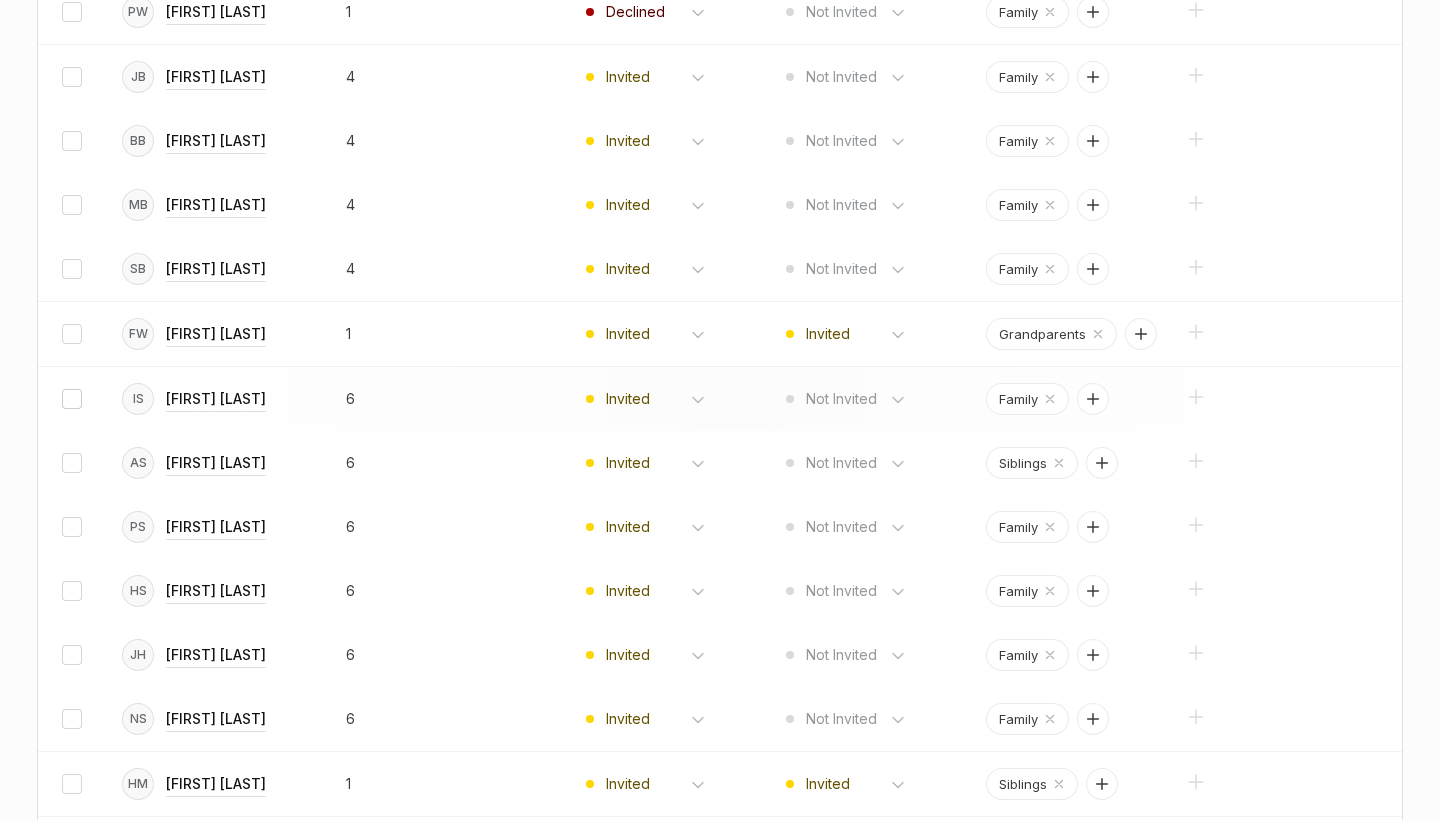 click at bounding box center (72, 399) 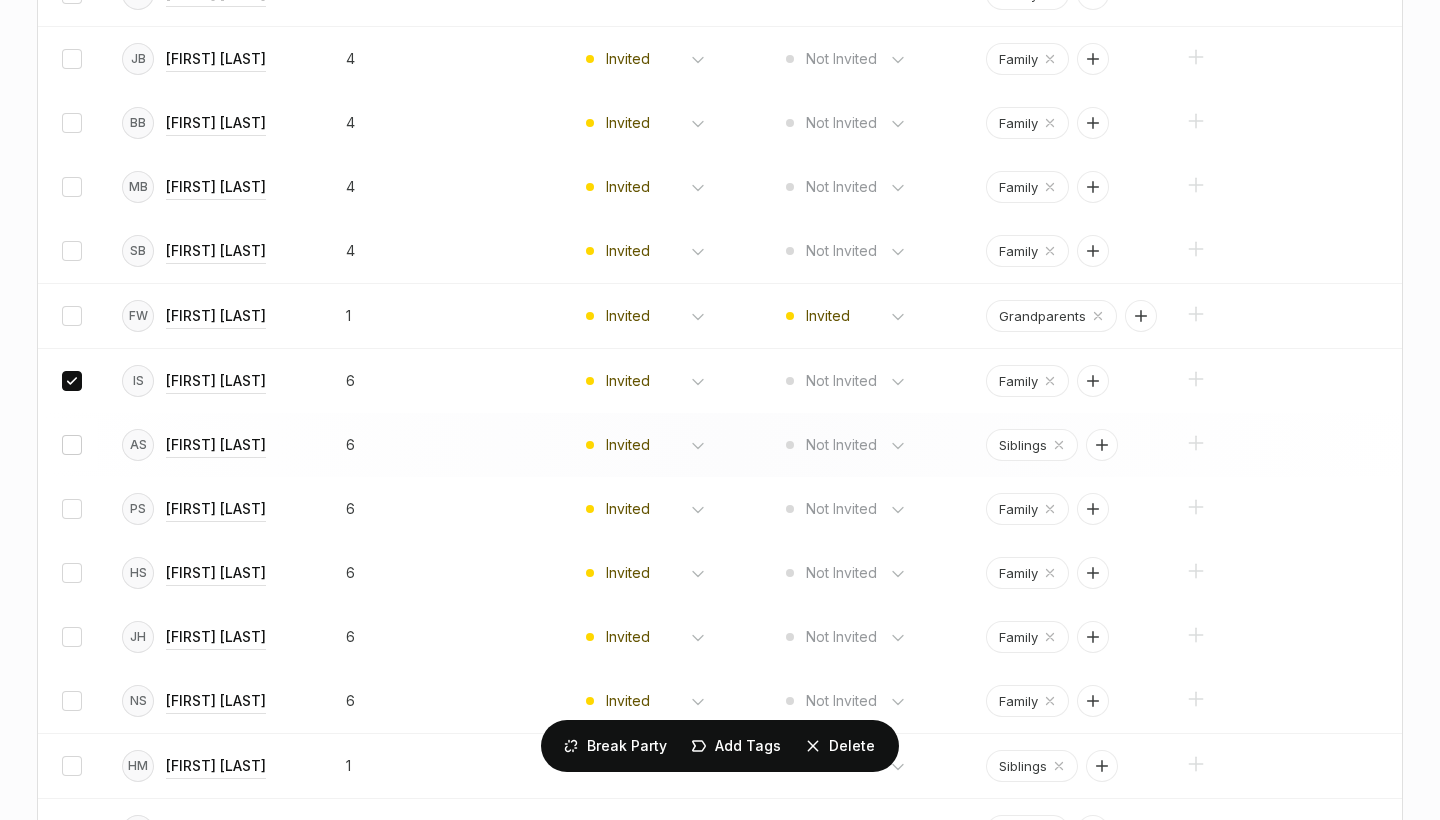 scroll, scrollTop: 18, scrollLeft: 0, axis: vertical 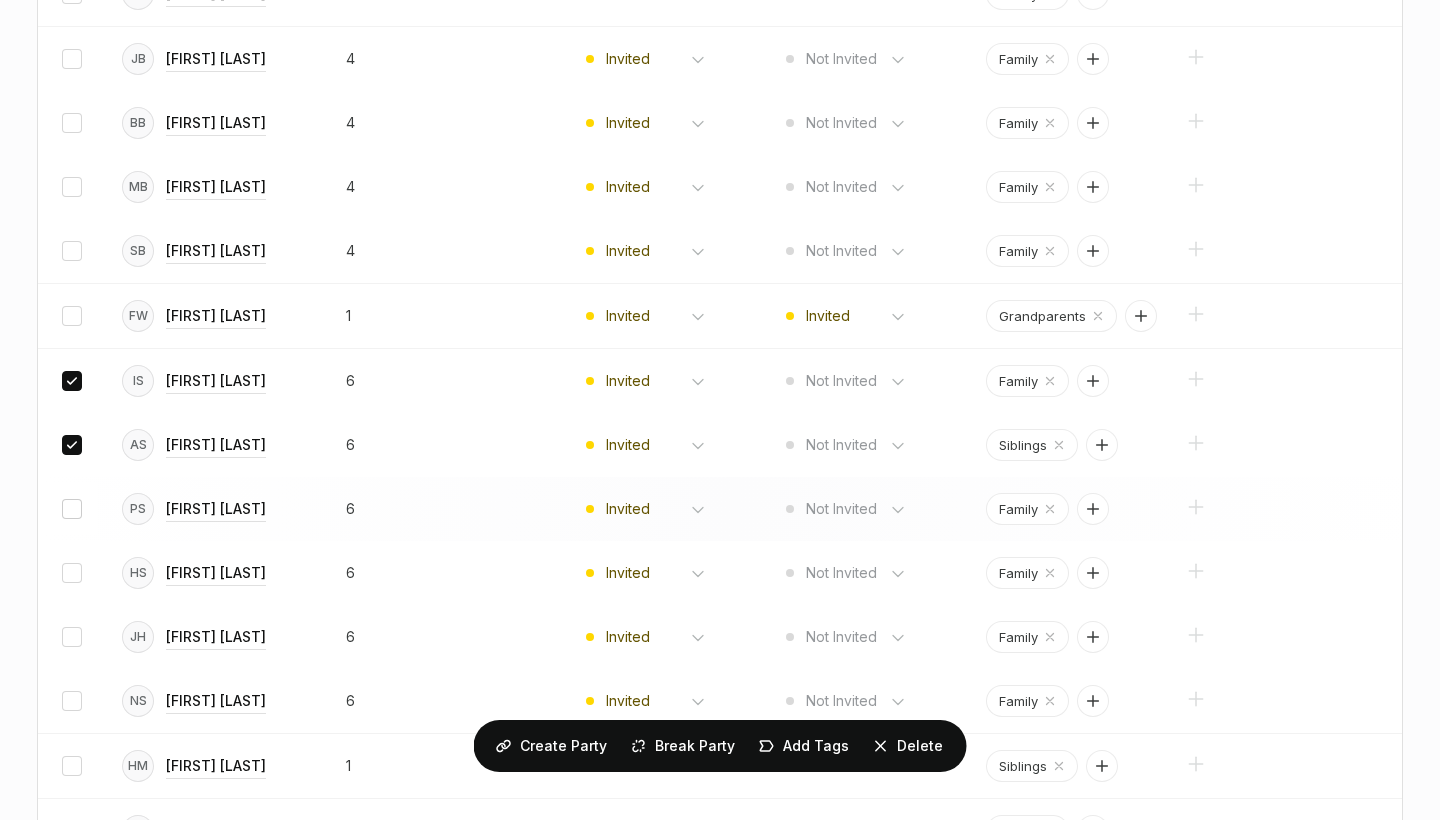 click at bounding box center [72, 509] 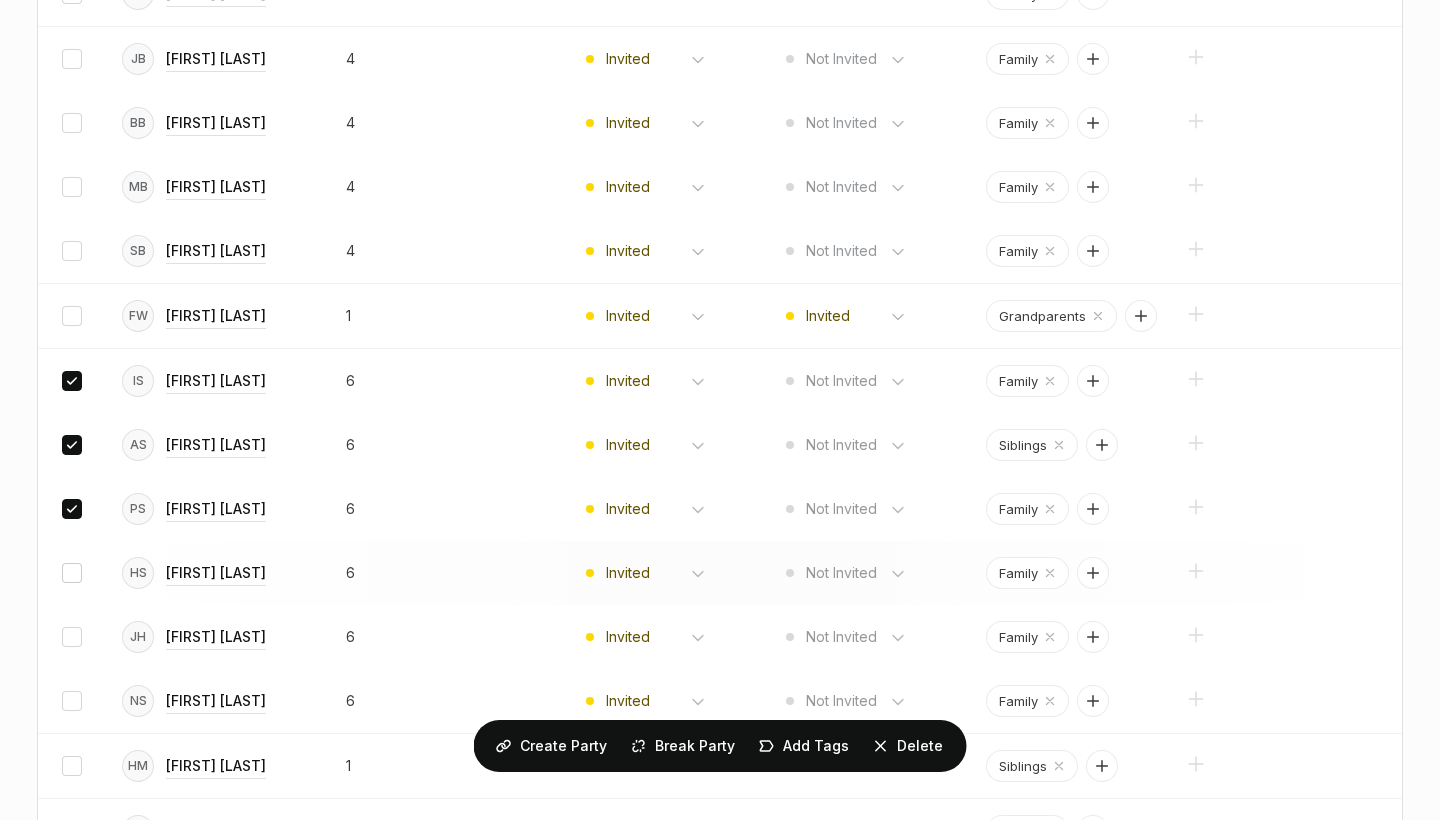 click at bounding box center (72, 573) 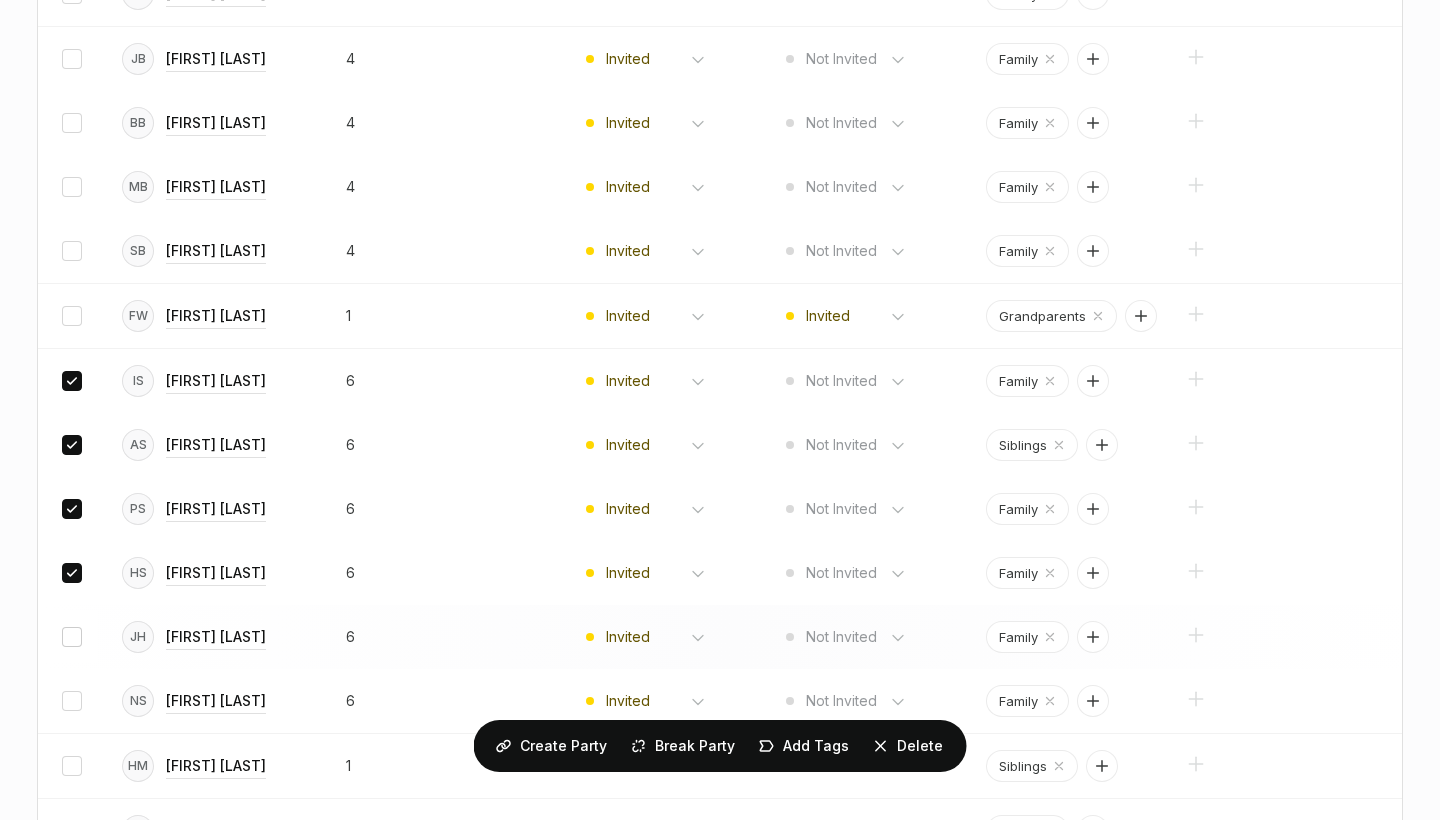 click at bounding box center (72, 637) 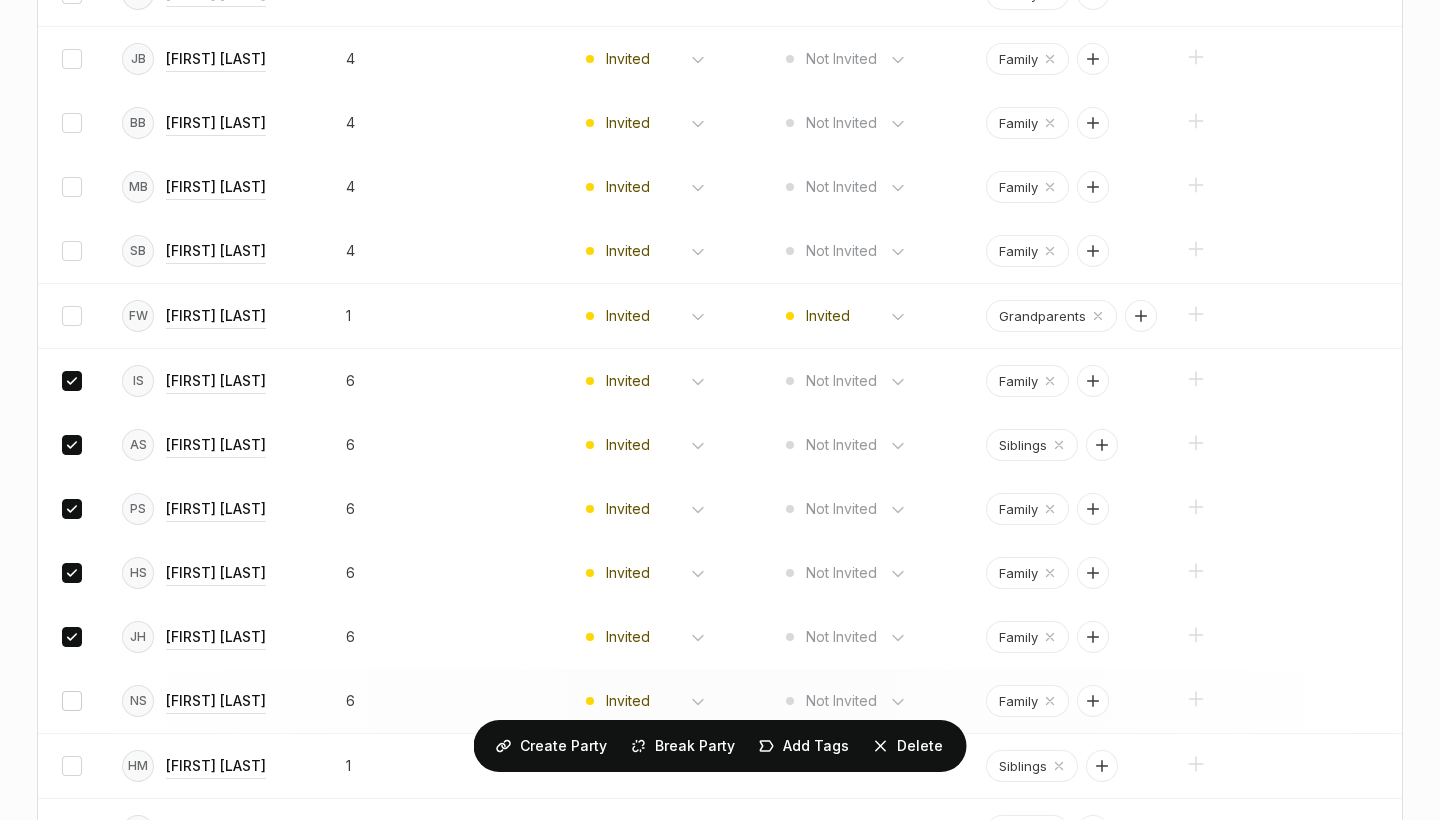 click at bounding box center [72, 701] 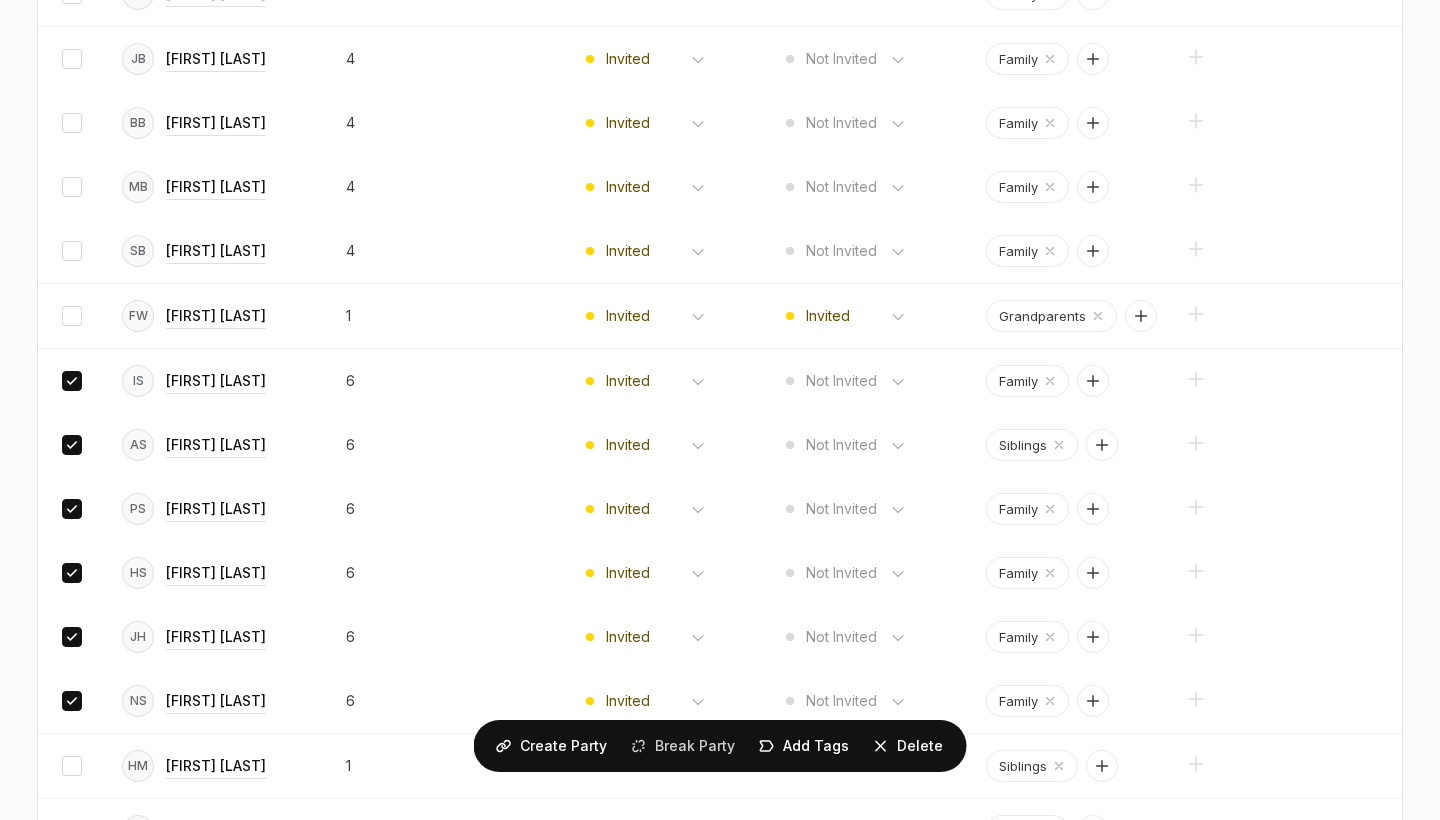 click on "Break Party" at bounding box center (563, 746) 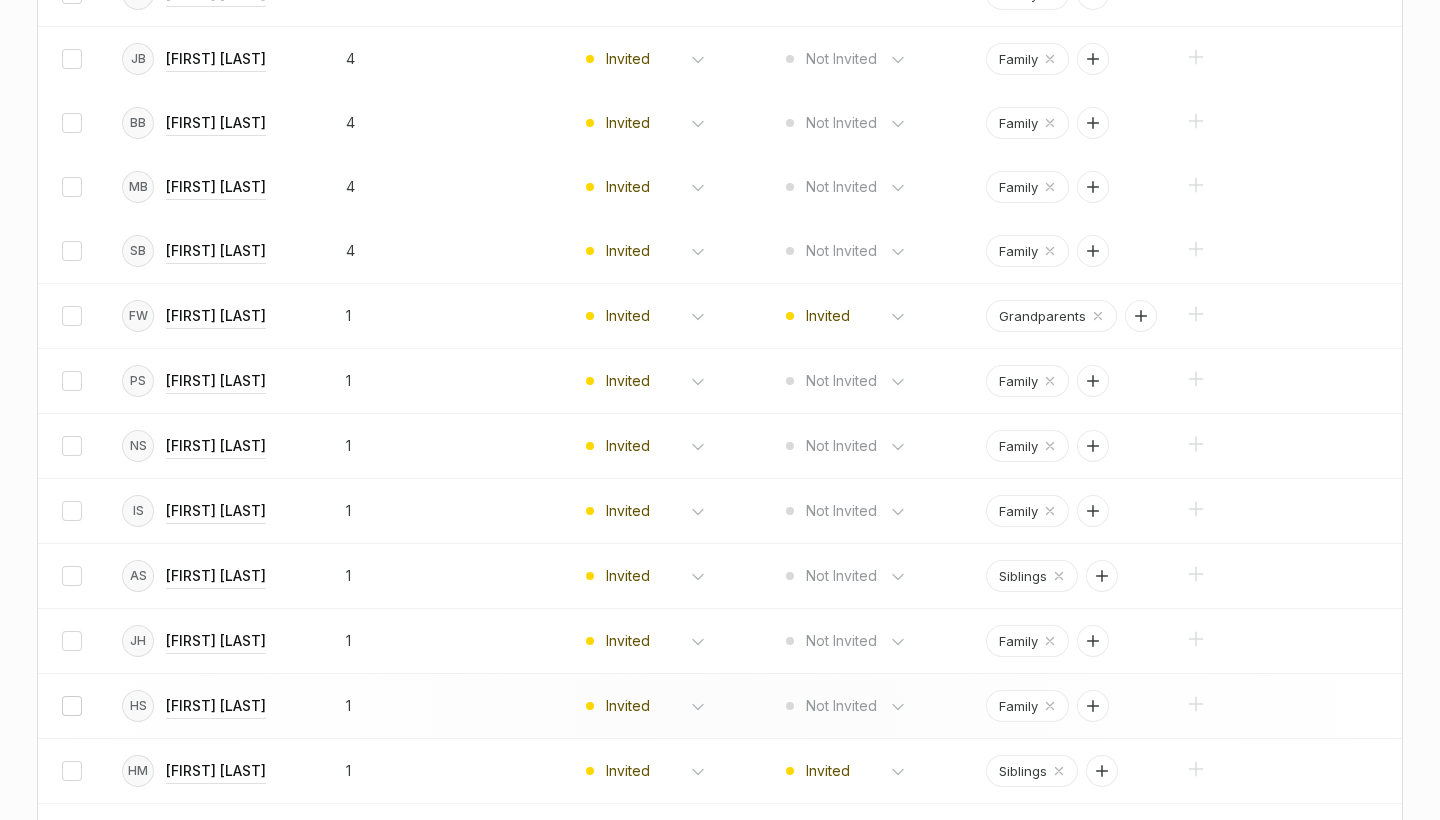 click at bounding box center [72, 706] 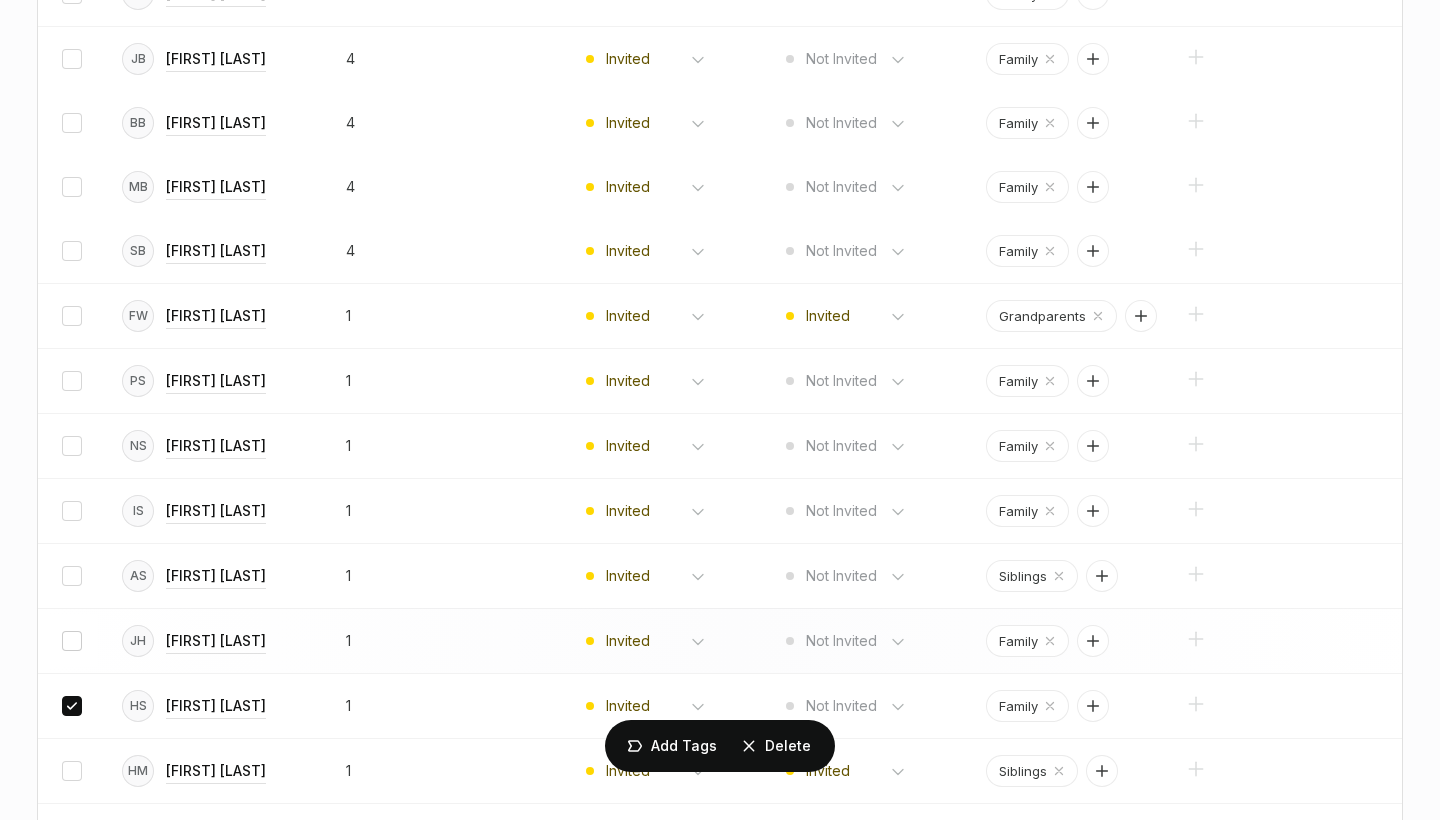 click at bounding box center (72, 641) 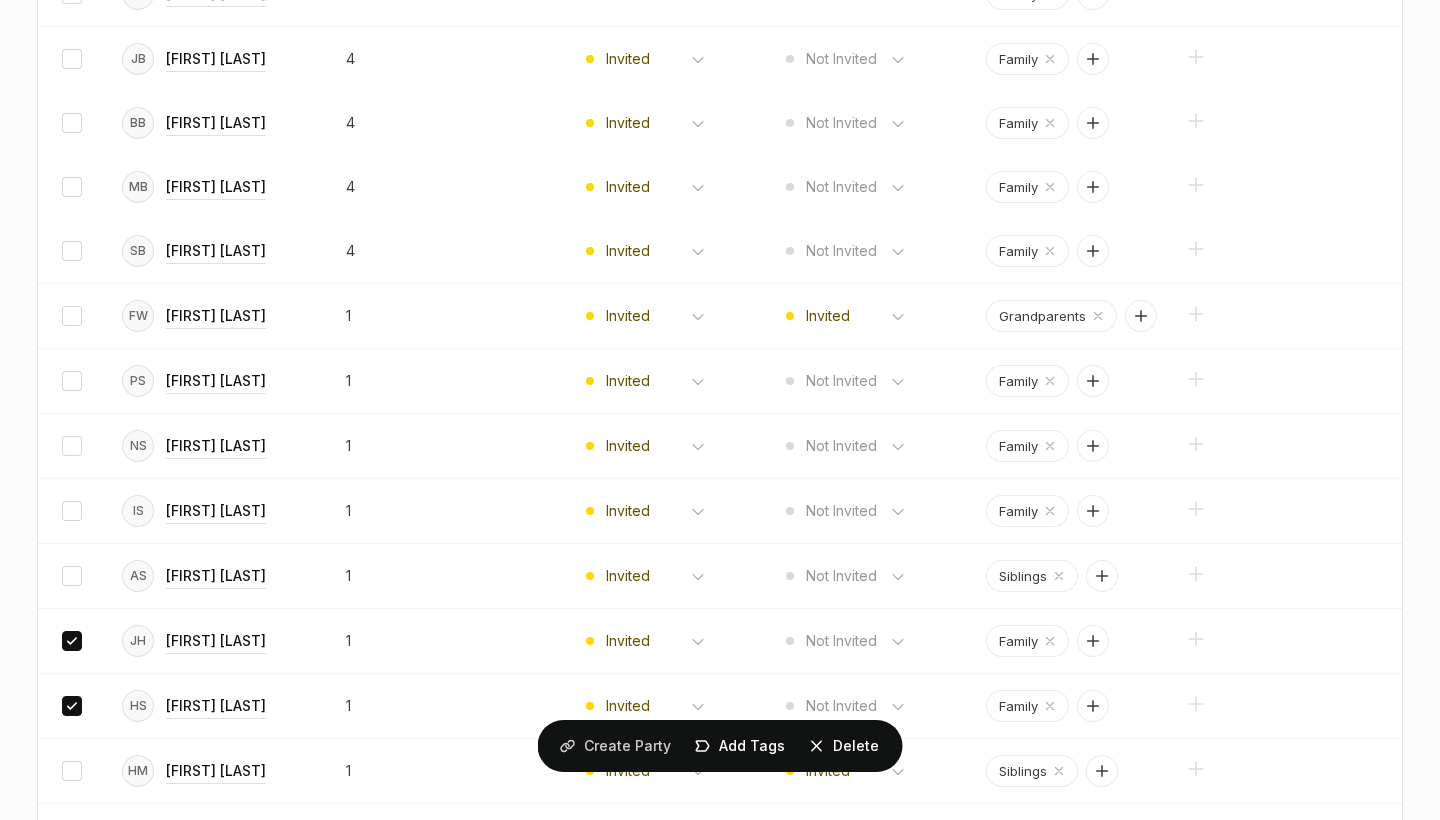 click on "Create Party" at bounding box center [627, 746] 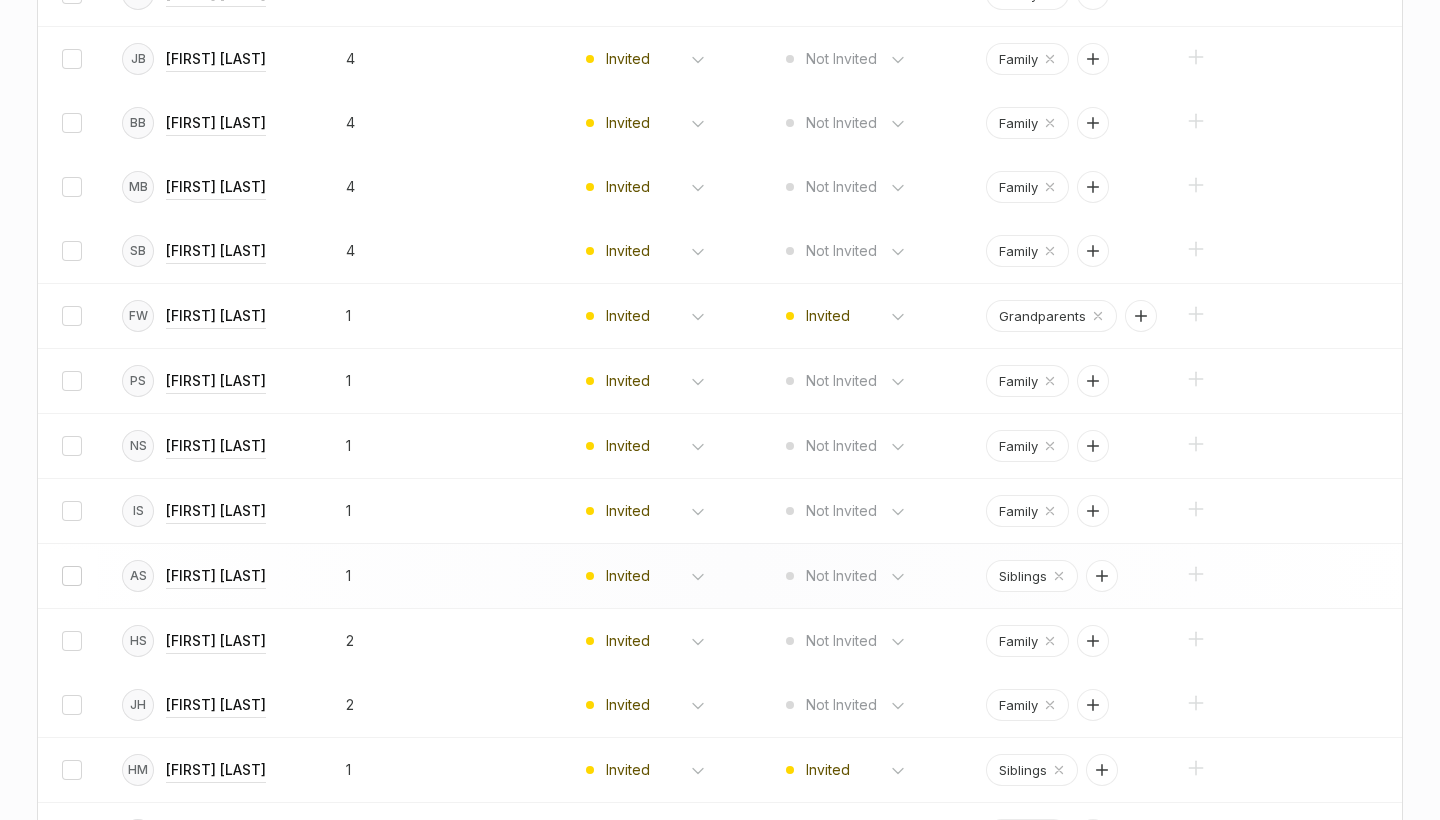 click at bounding box center (72, 576) 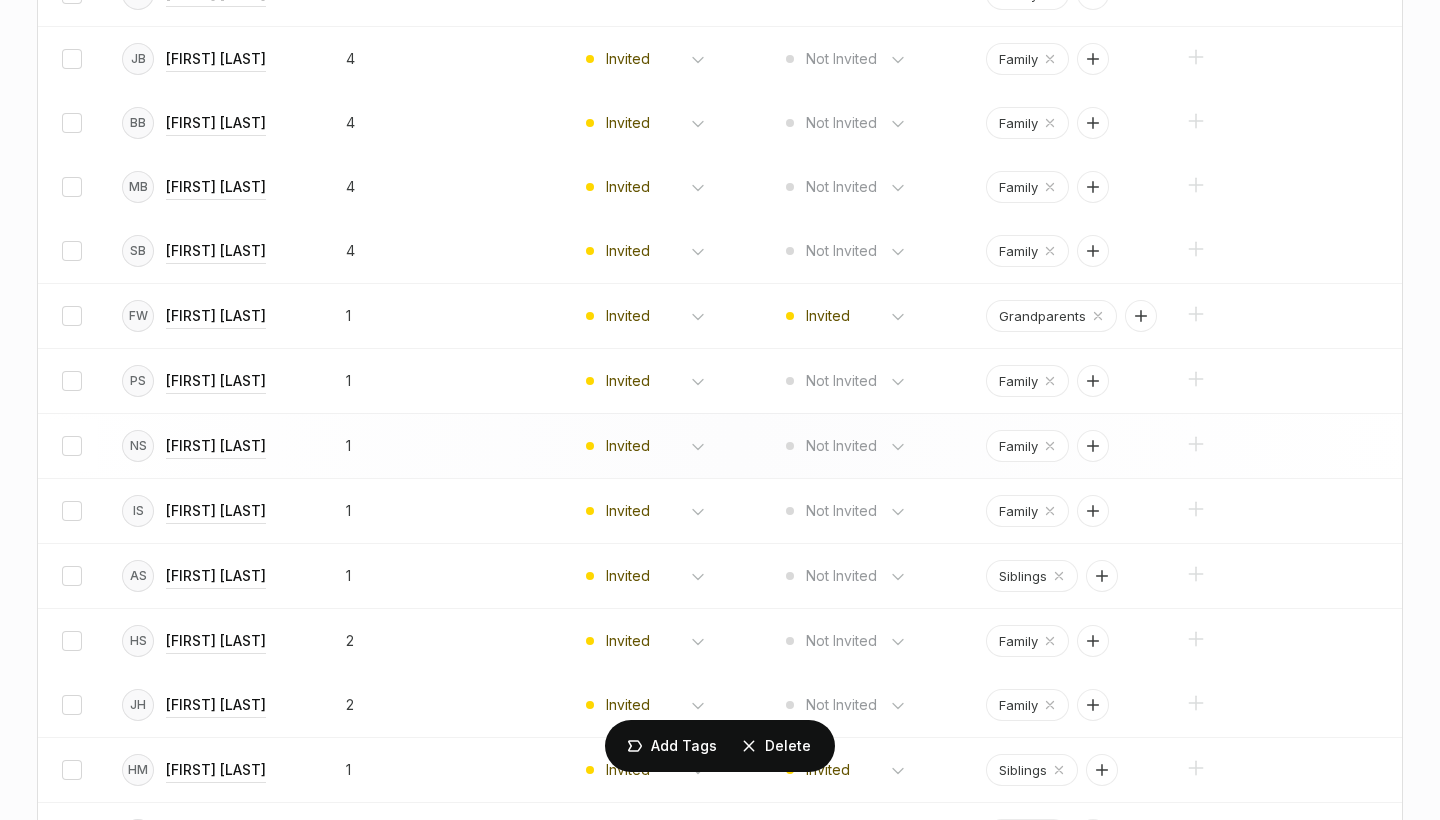 drag, startPoint x: 66, startPoint y: 534, endPoint x: 78, endPoint y: 464, distance: 71.021126 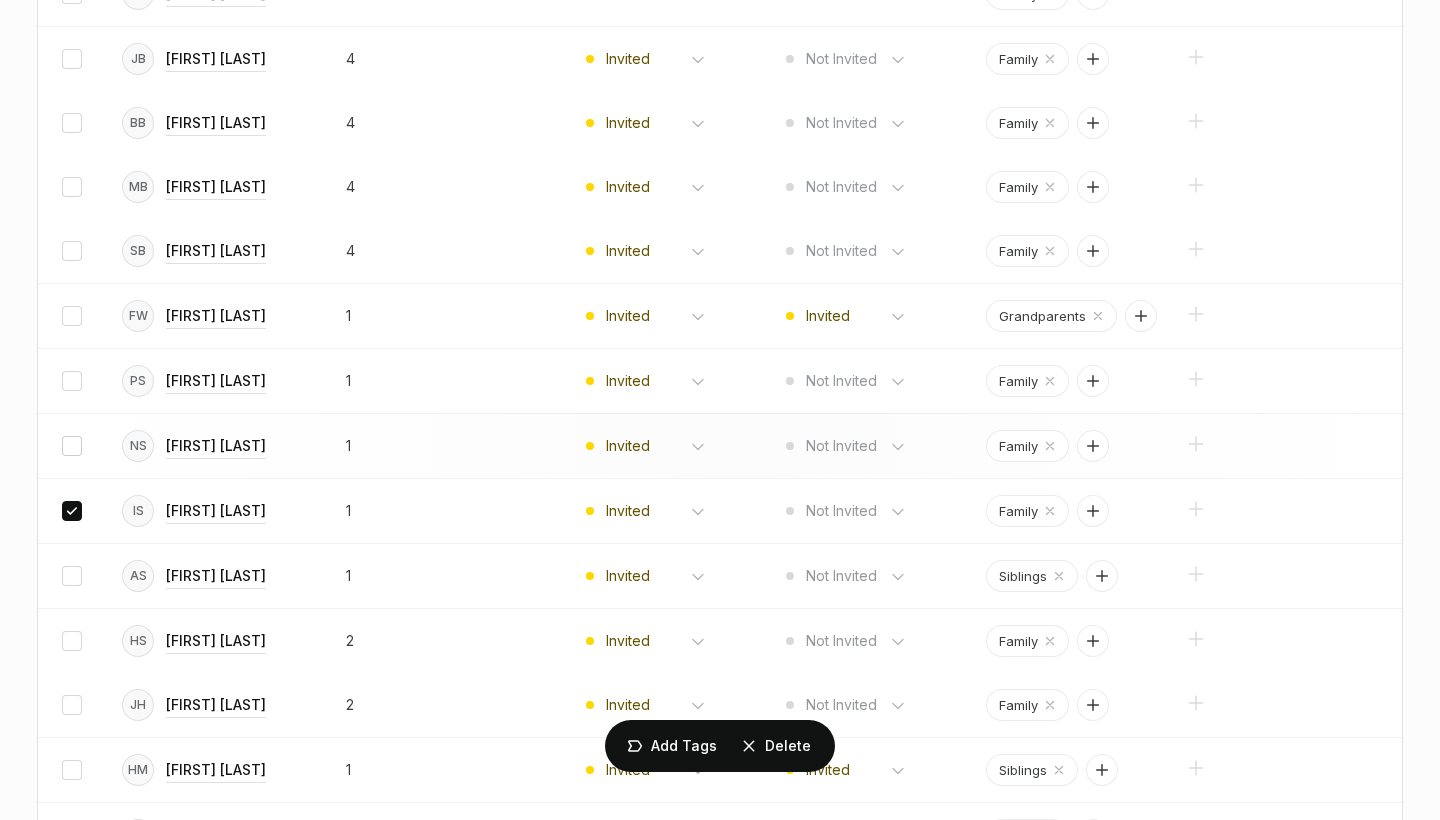 click at bounding box center [72, 446] 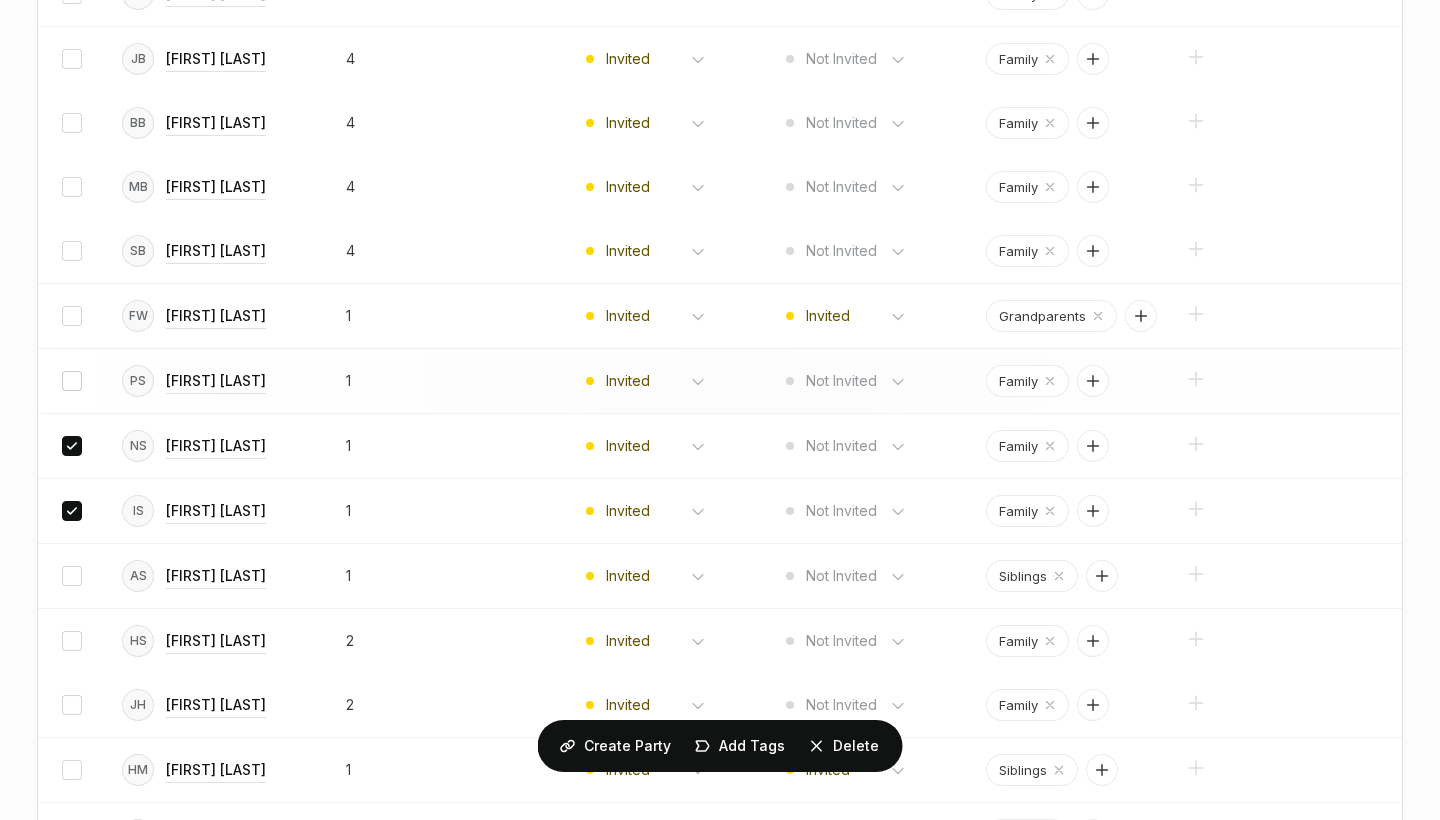 click at bounding box center (72, 381) 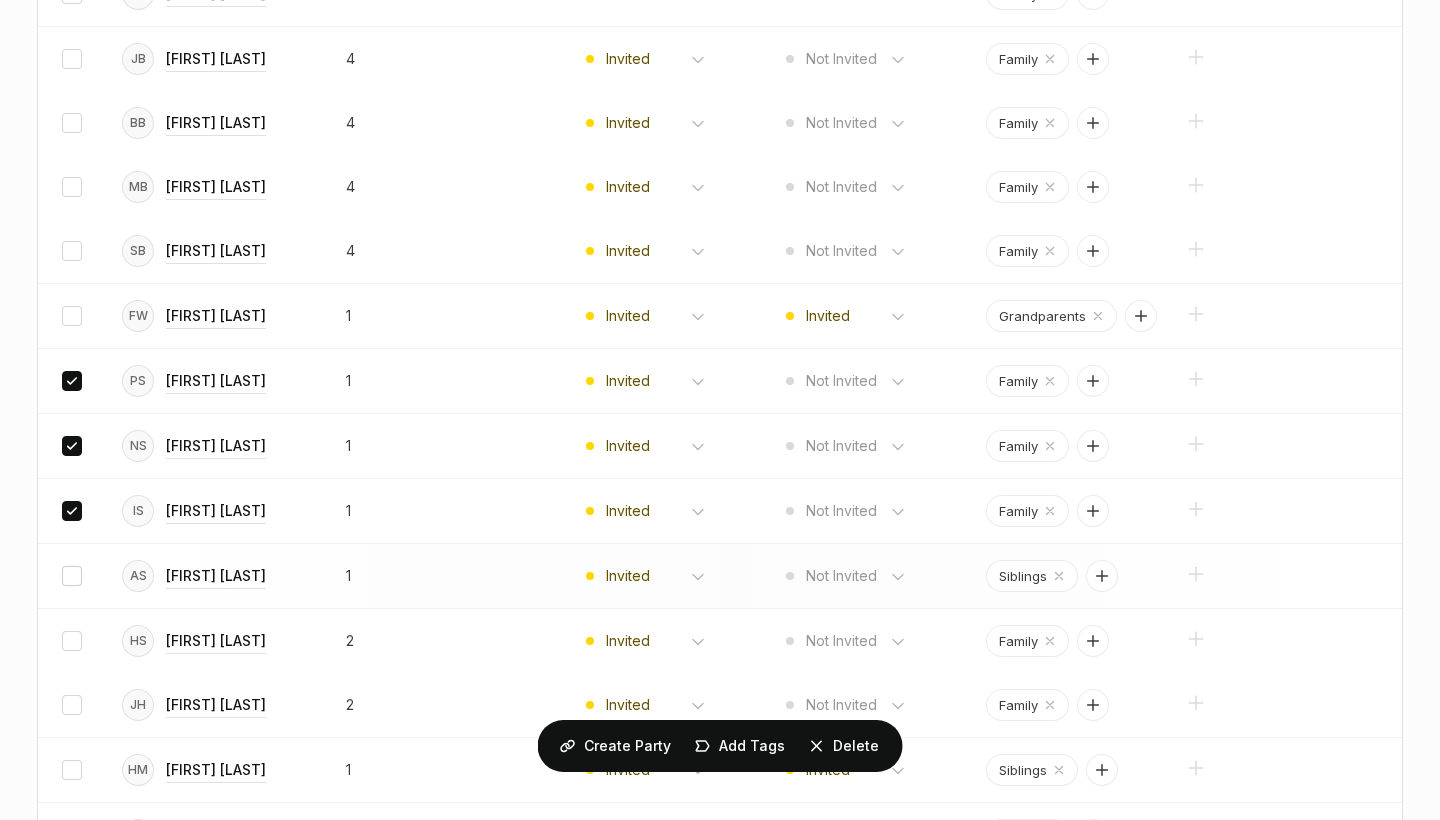 click at bounding box center [72, 576] 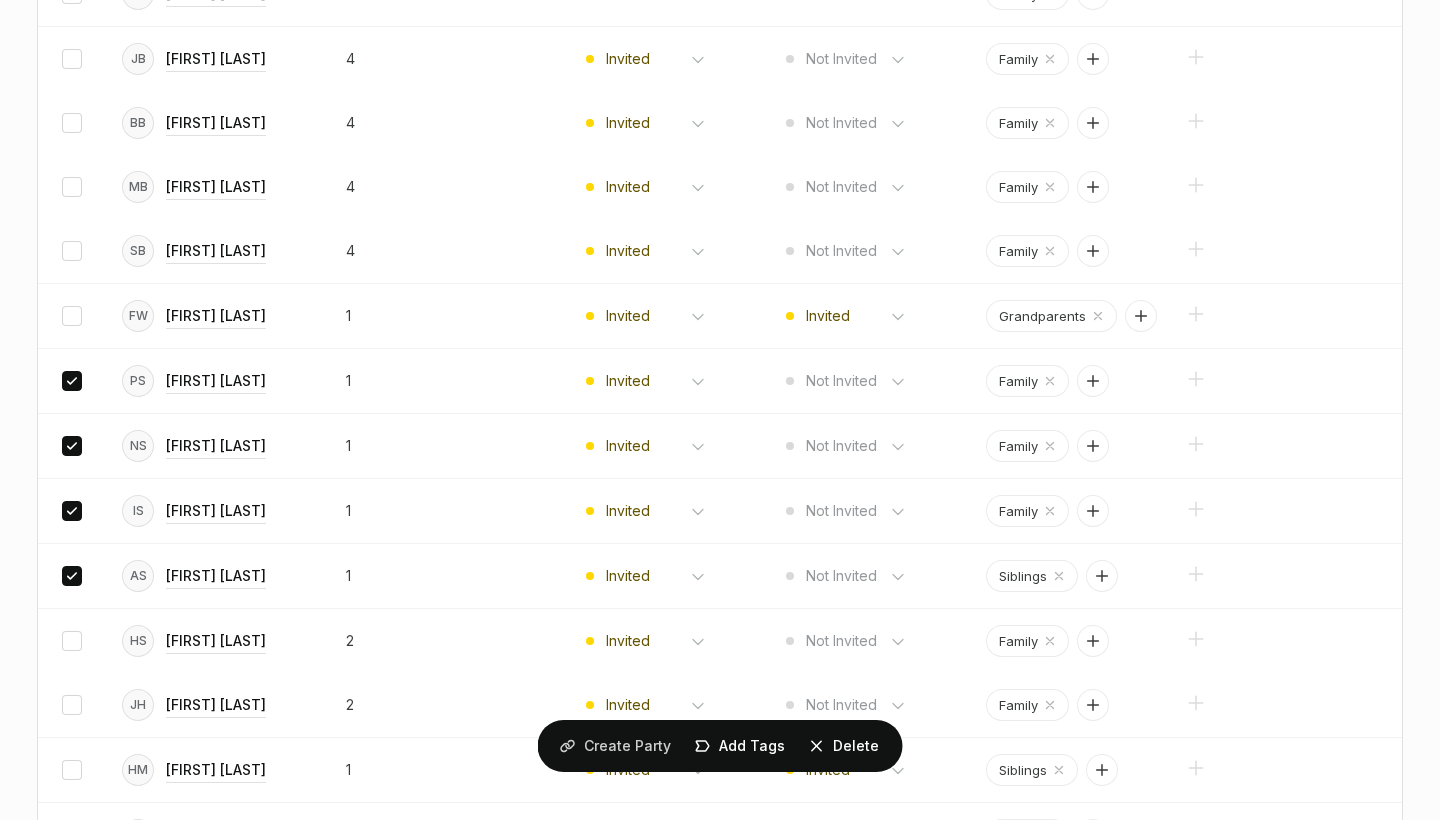click on "Create Party" at bounding box center (627, 746) 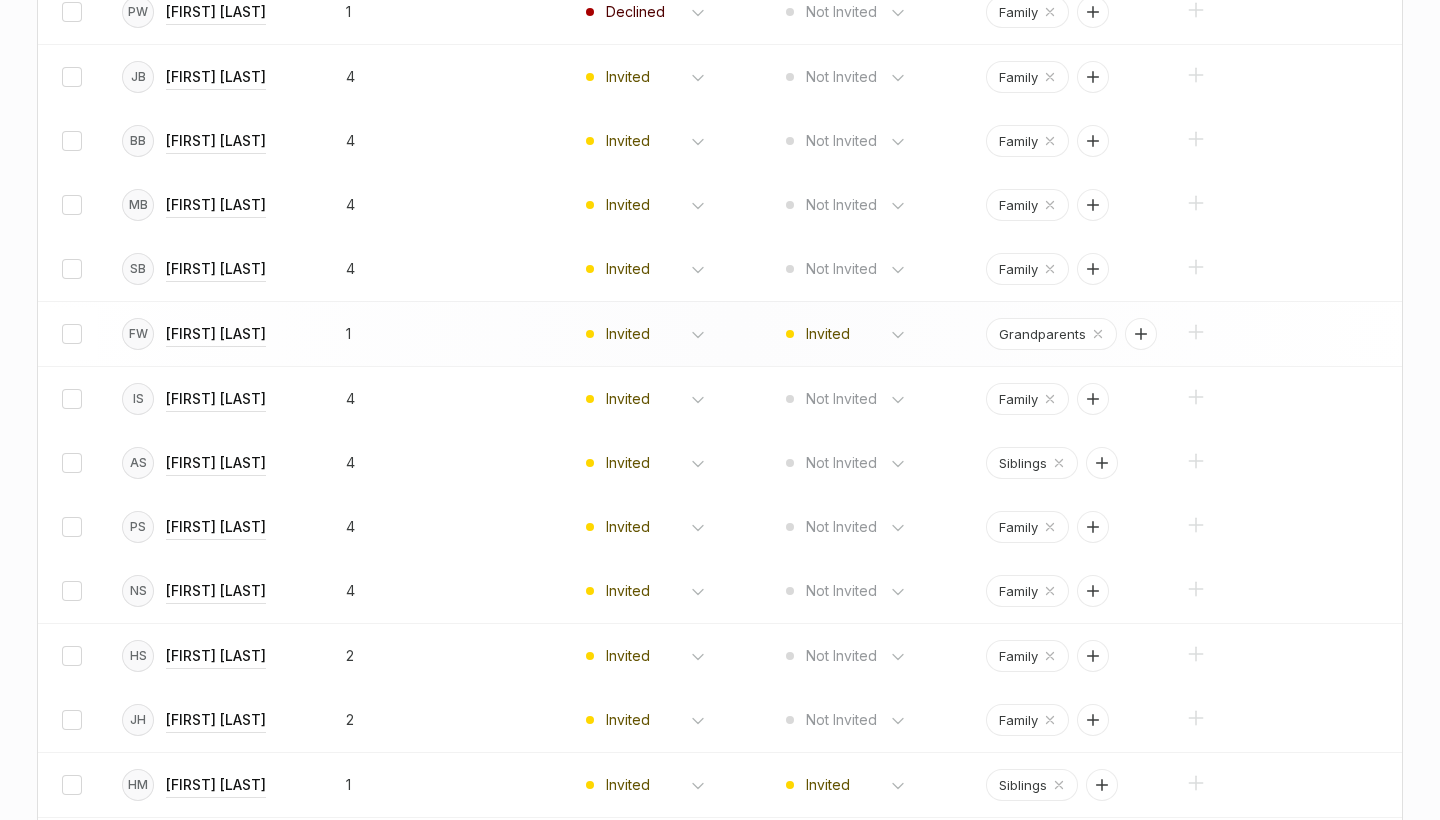 scroll, scrollTop: 0, scrollLeft: 0, axis: both 